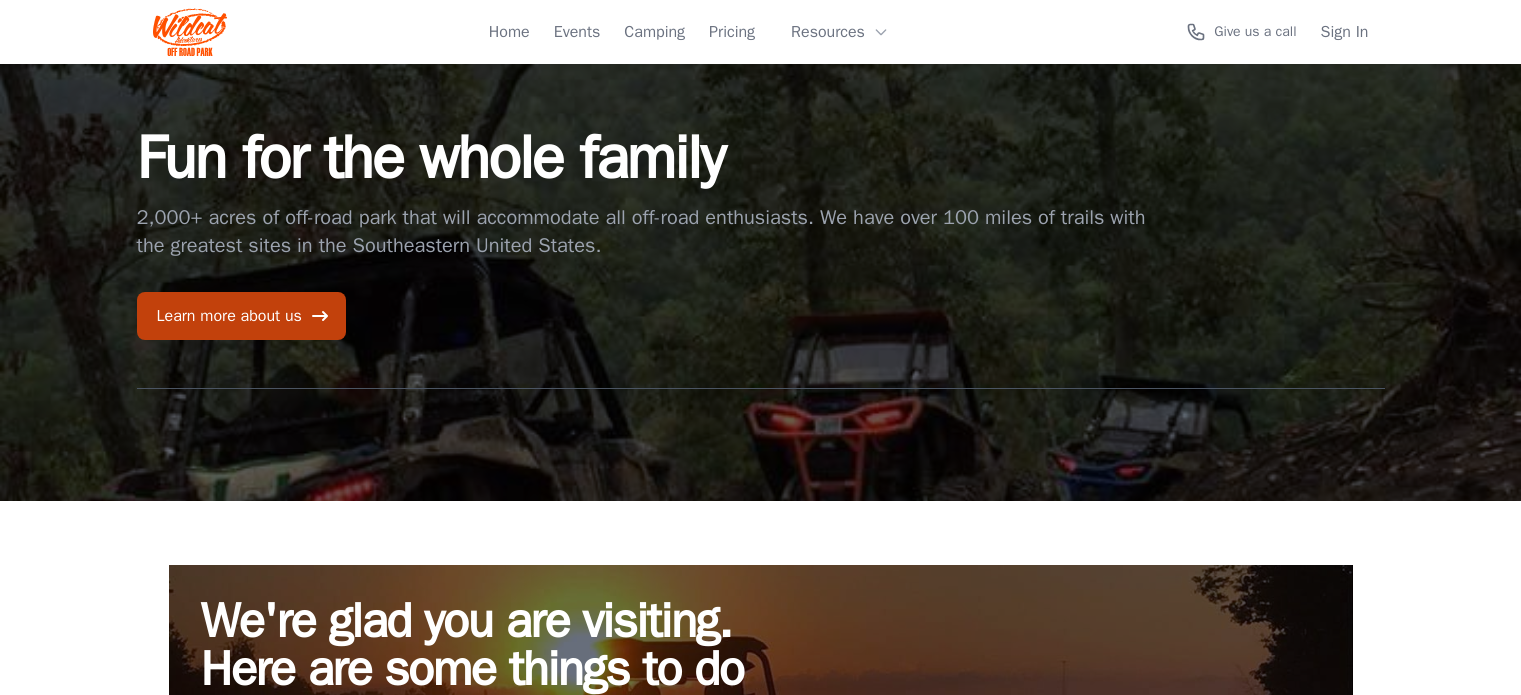 scroll, scrollTop: 0, scrollLeft: 0, axis: both 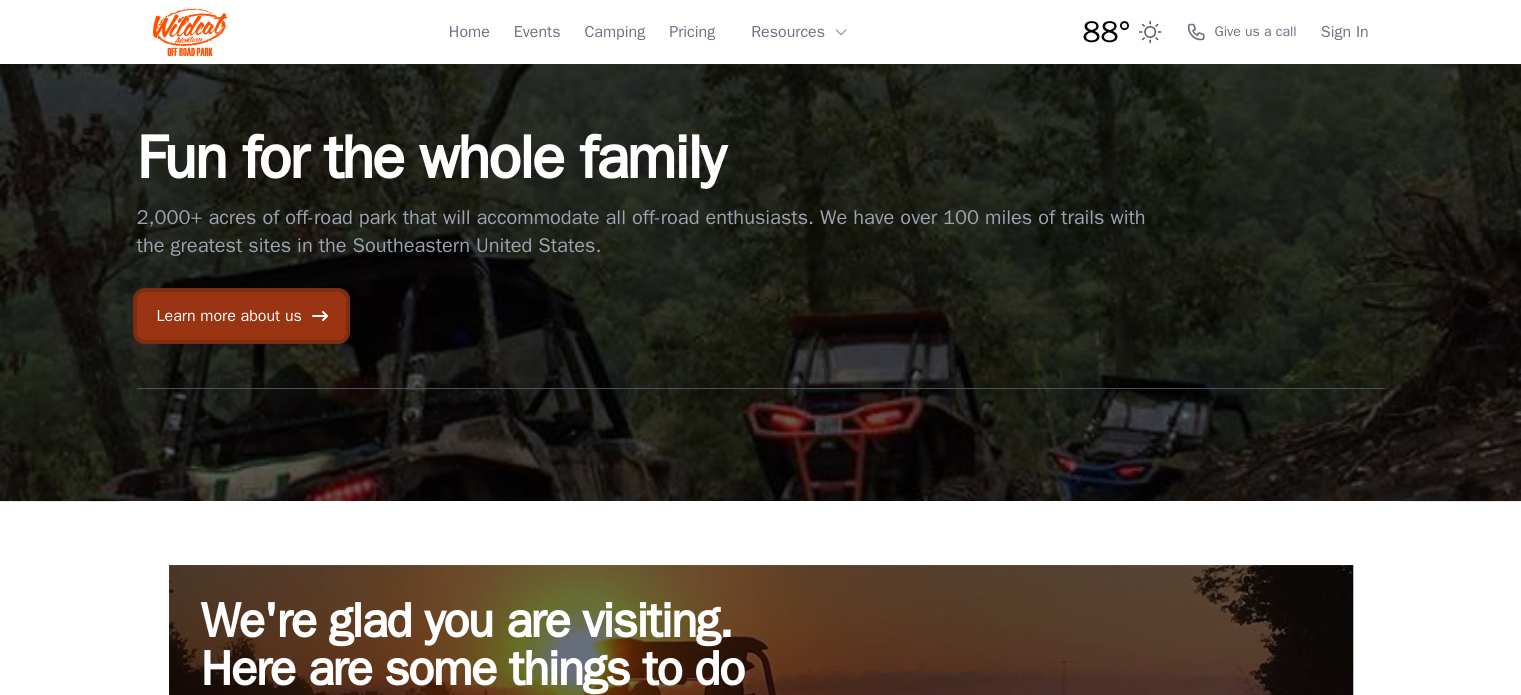 click on "Learn more about us" at bounding box center (241, 316) 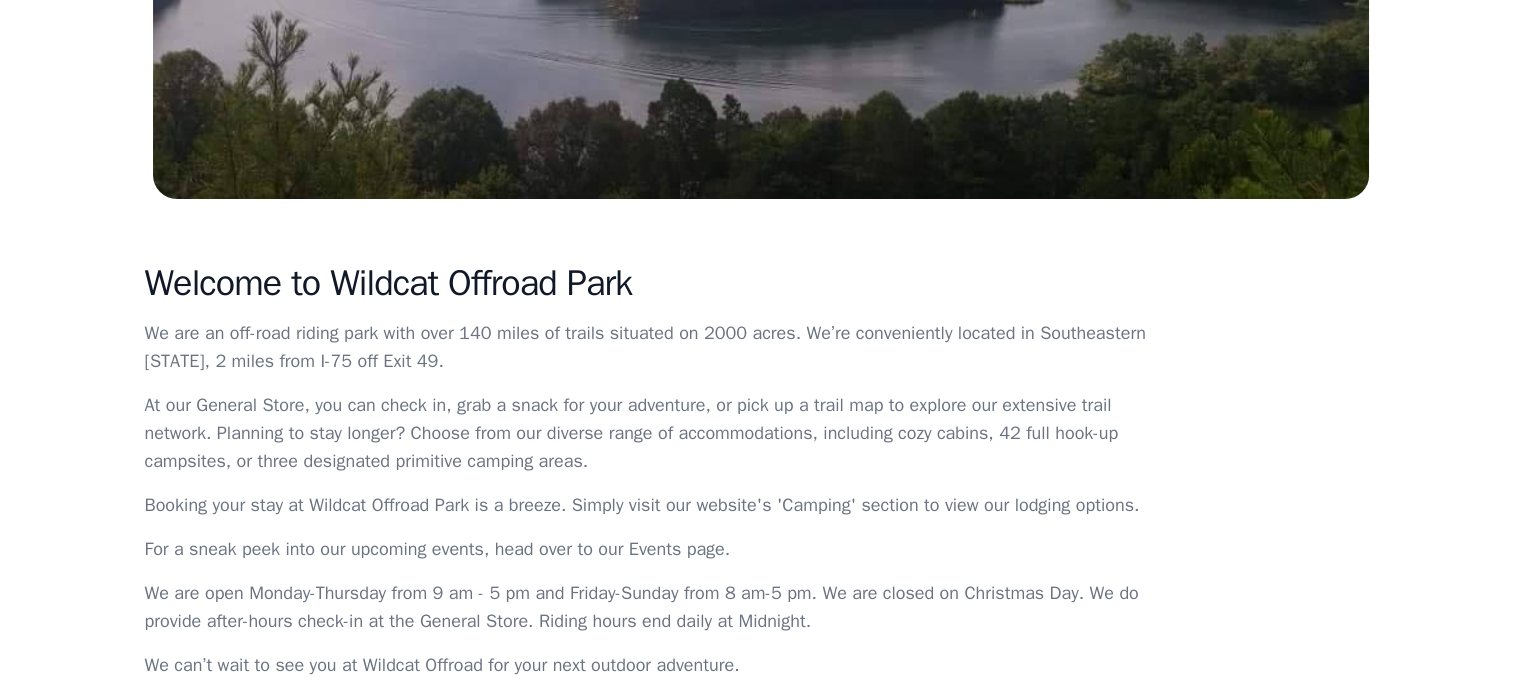 scroll, scrollTop: 520, scrollLeft: 0, axis: vertical 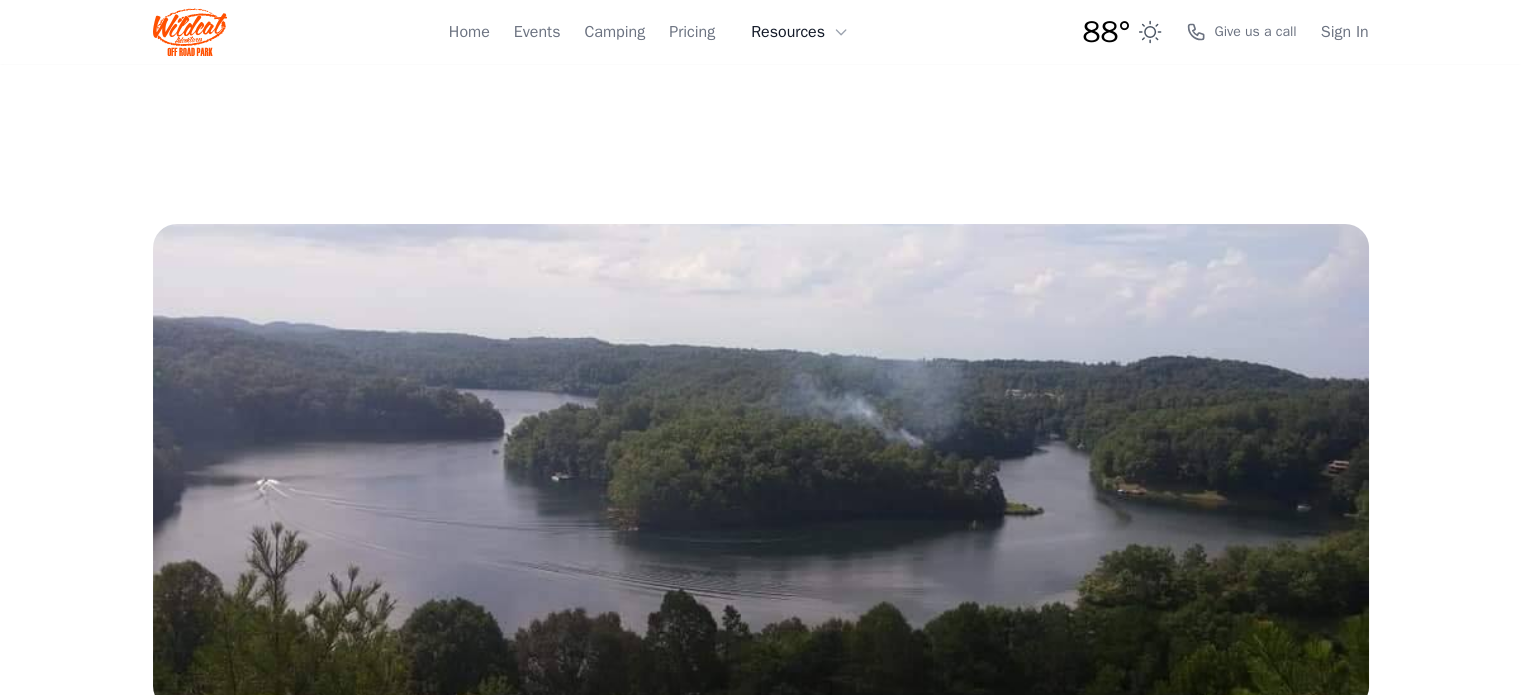 click 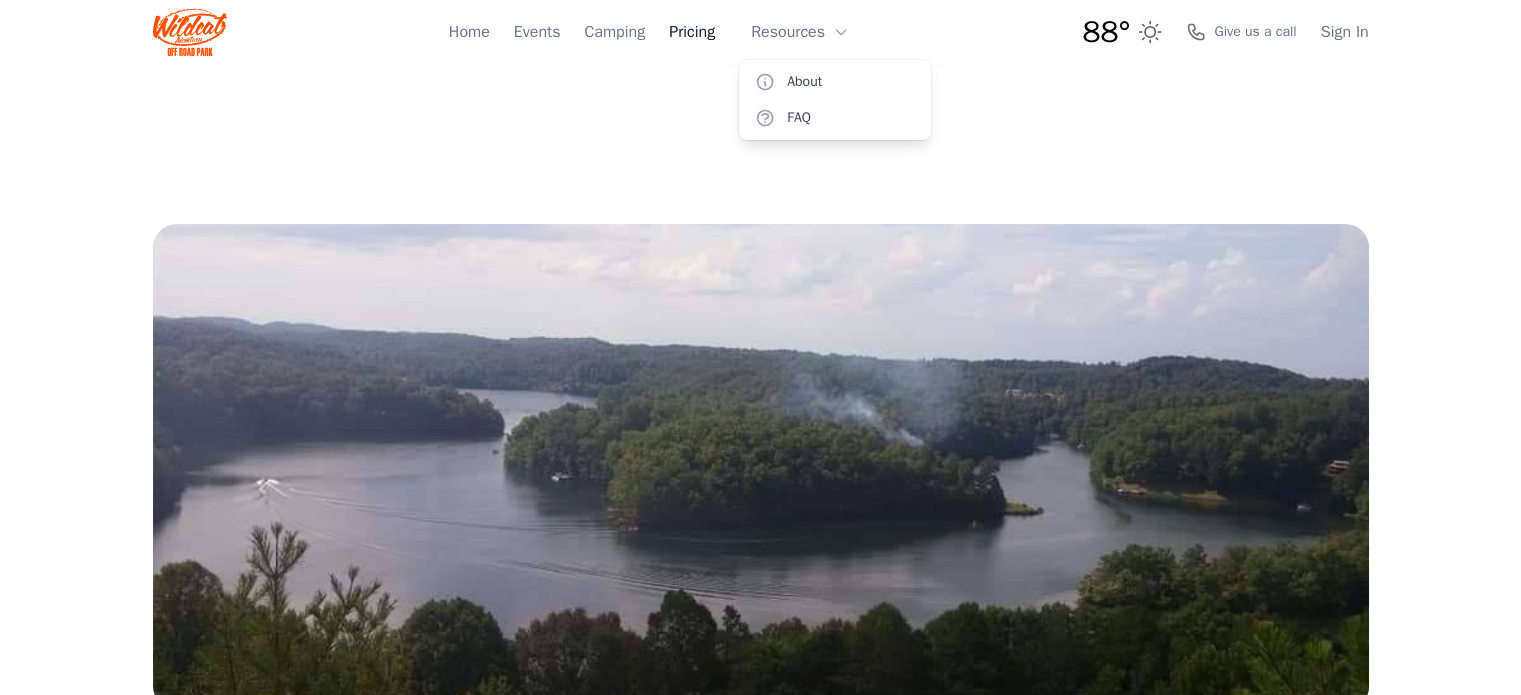 click on "Pricing" at bounding box center [692, 32] 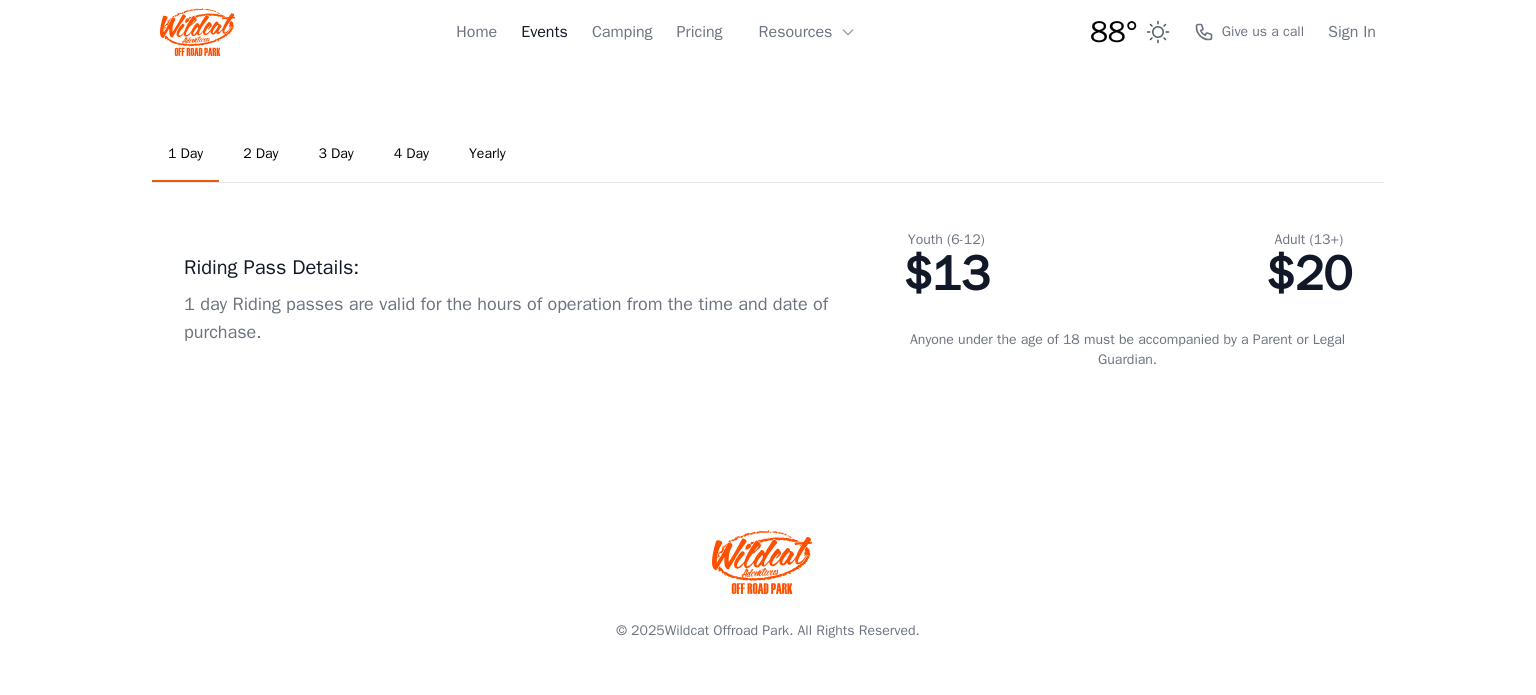 click on "Events" at bounding box center [544, 32] 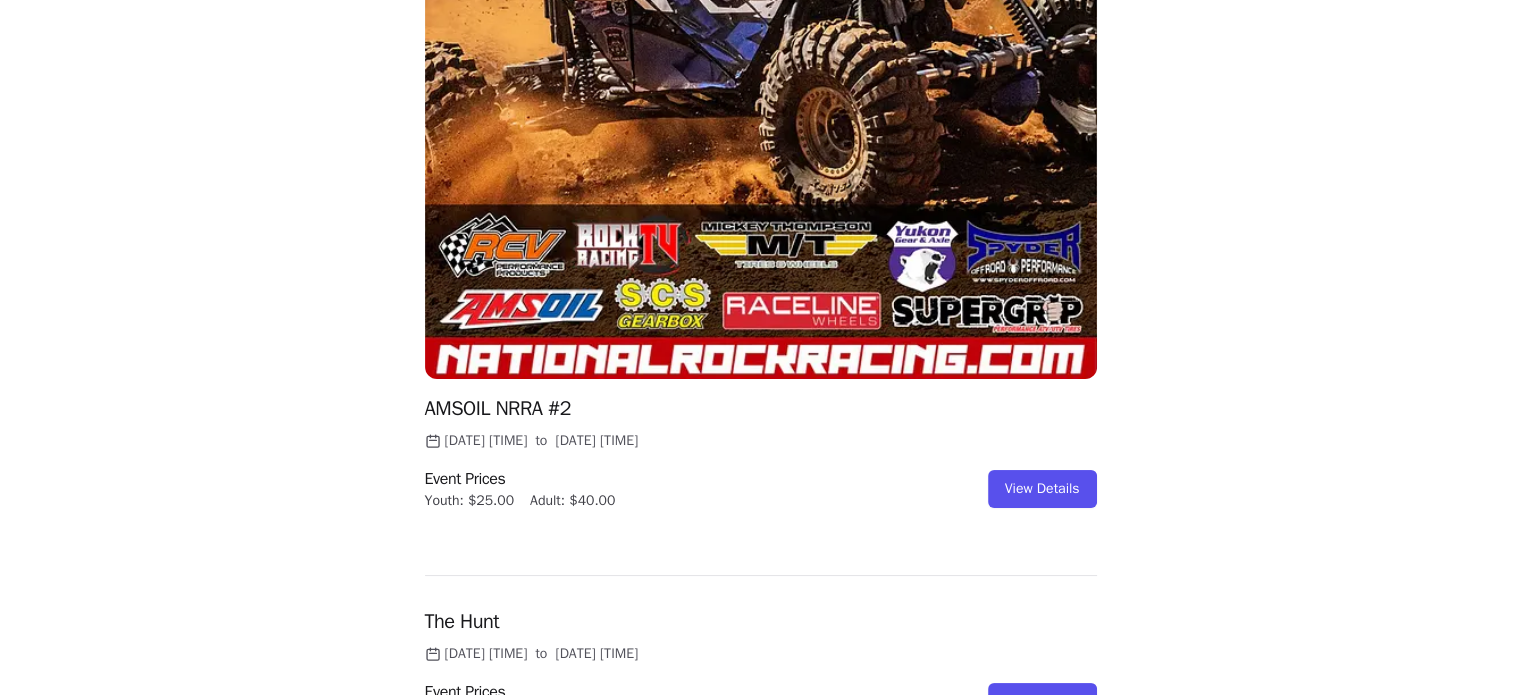 scroll, scrollTop: 826, scrollLeft: 0, axis: vertical 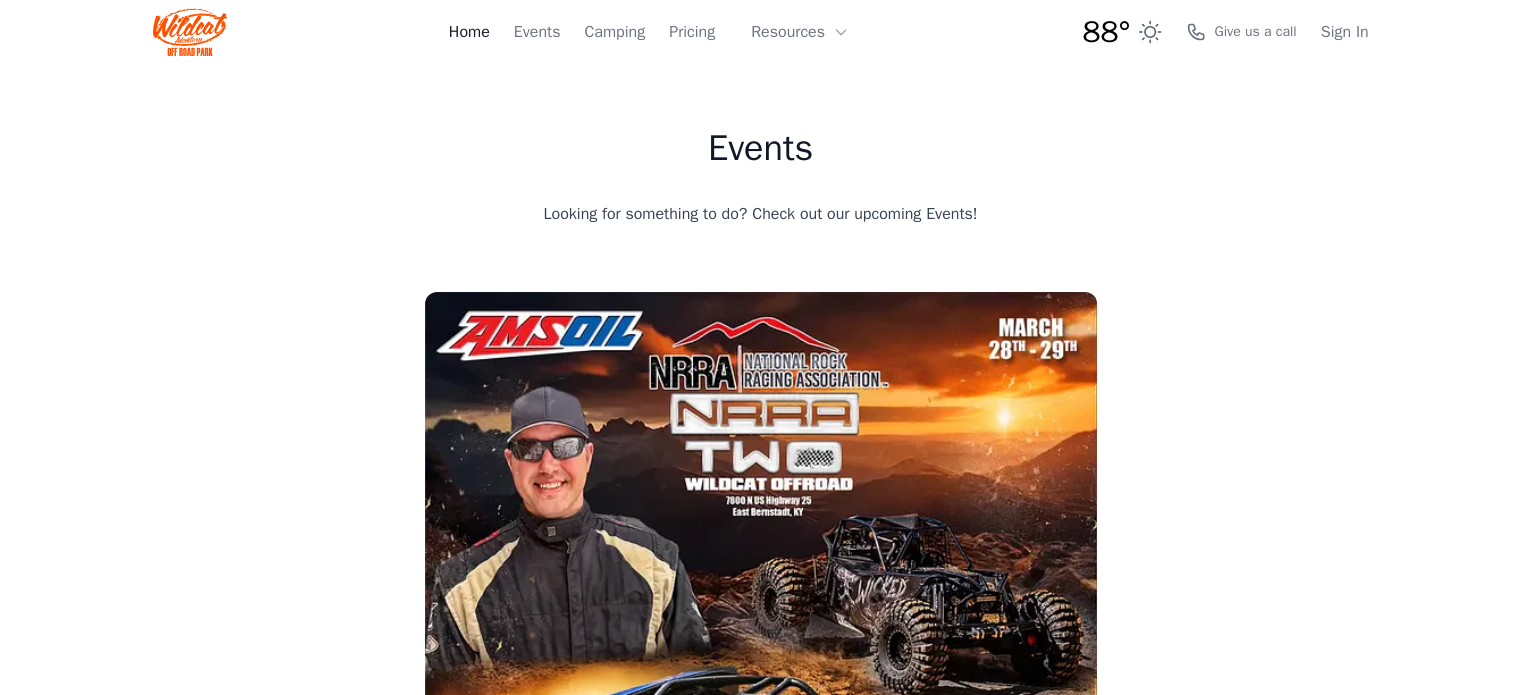 click on "Home" at bounding box center [469, 32] 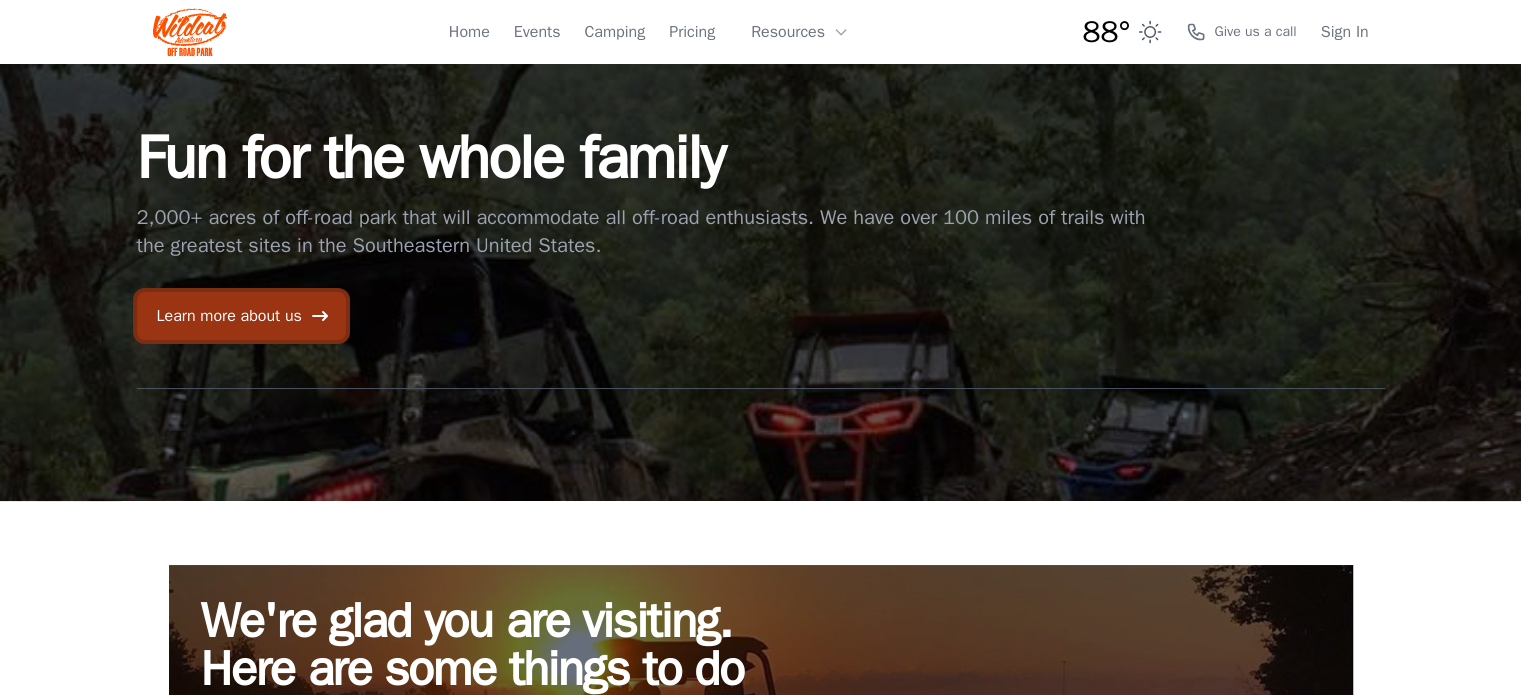 click on "Learn more about us" at bounding box center [241, 316] 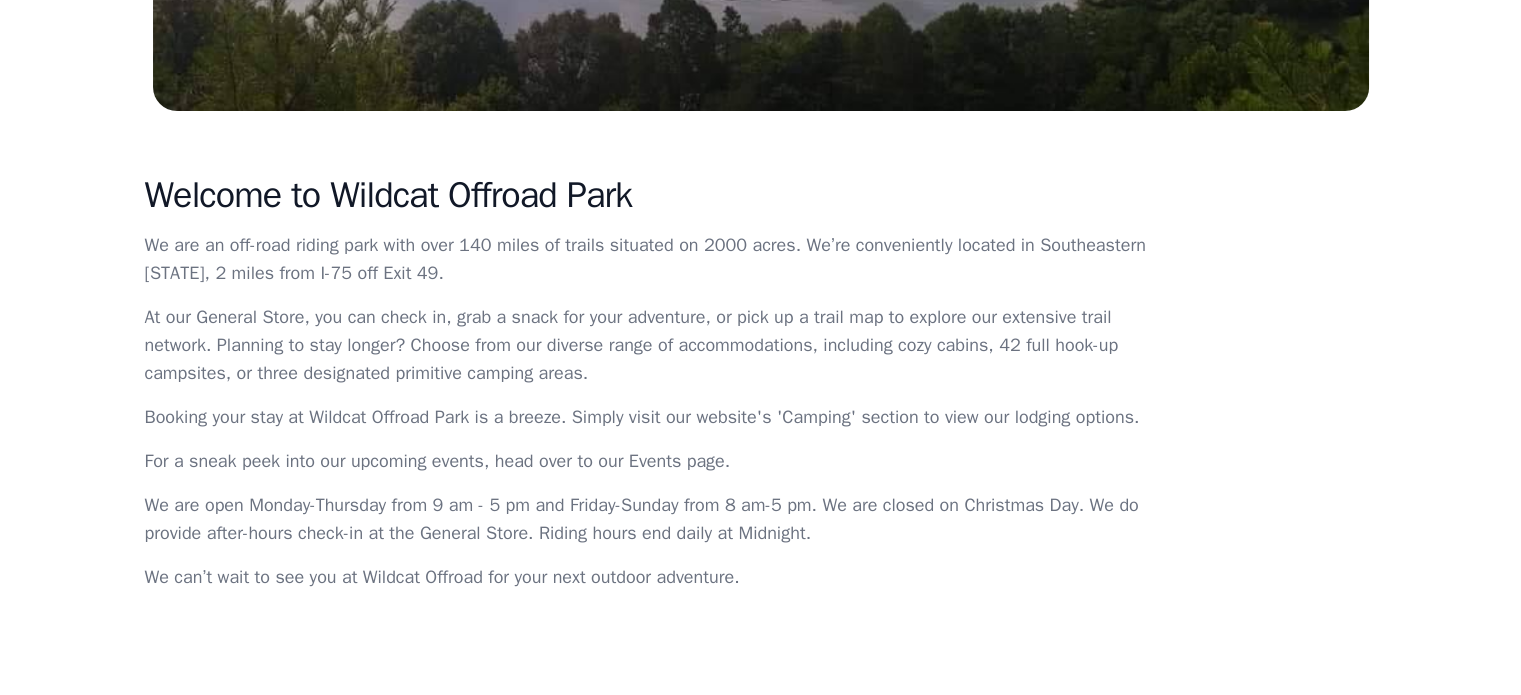 scroll, scrollTop: 612, scrollLeft: 0, axis: vertical 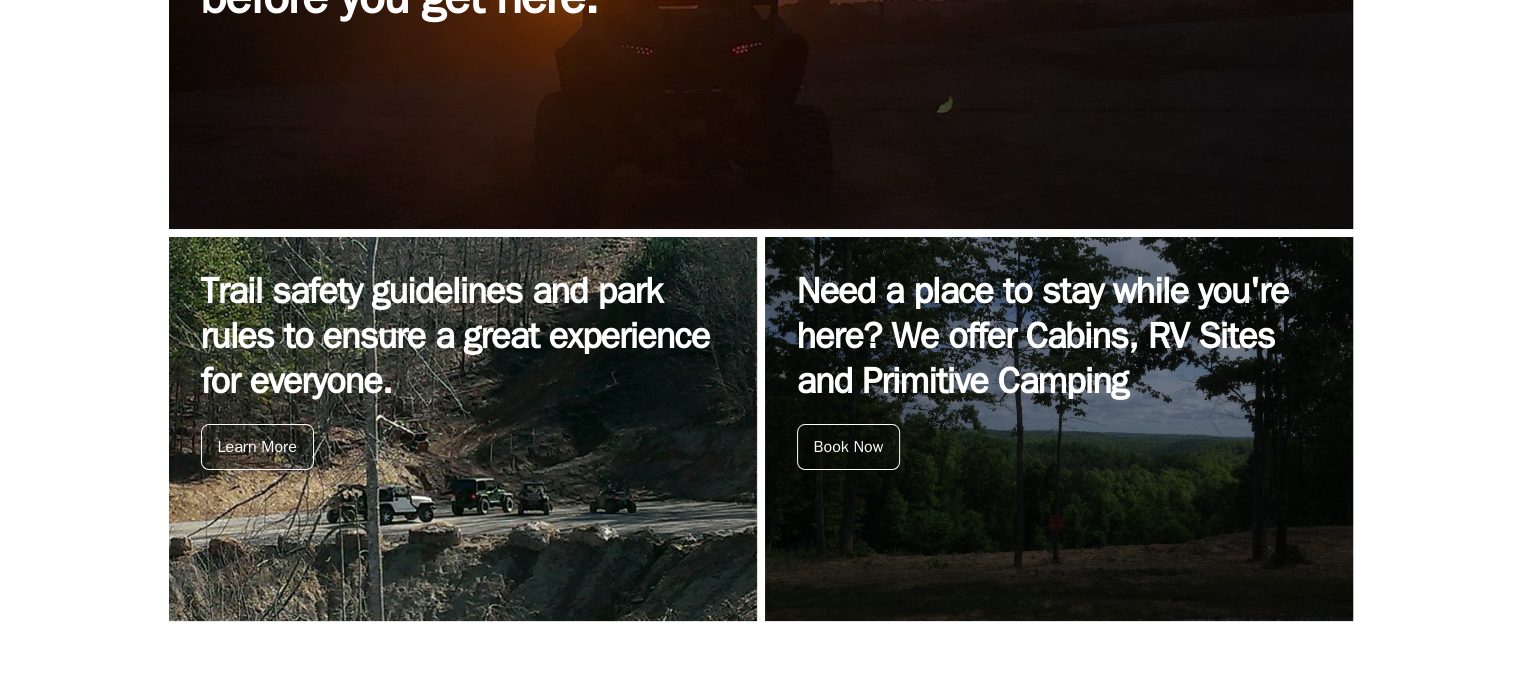 click on "Trail safety guidelines and park rules to ensure a great experience for everyone.
Learn More" at bounding box center [463, 429] 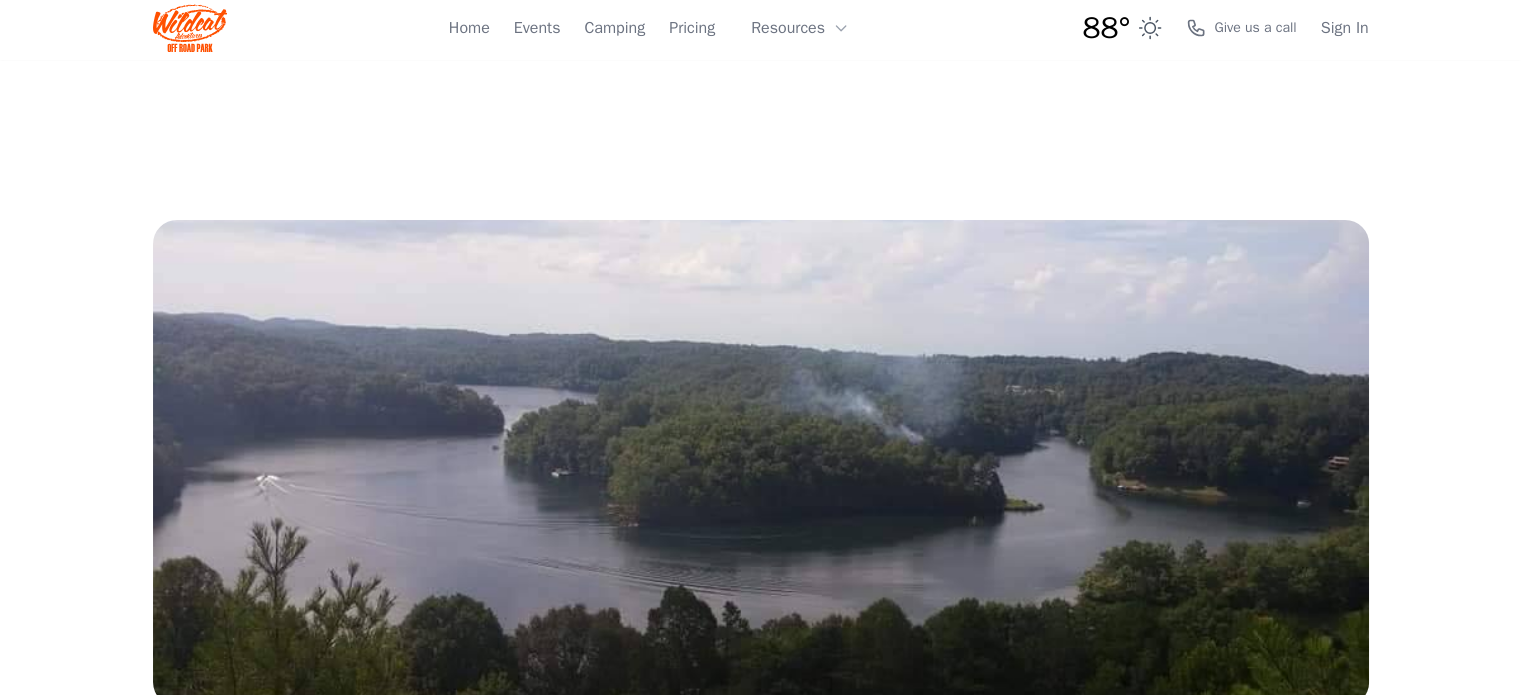 scroll, scrollTop: 0, scrollLeft: 0, axis: both 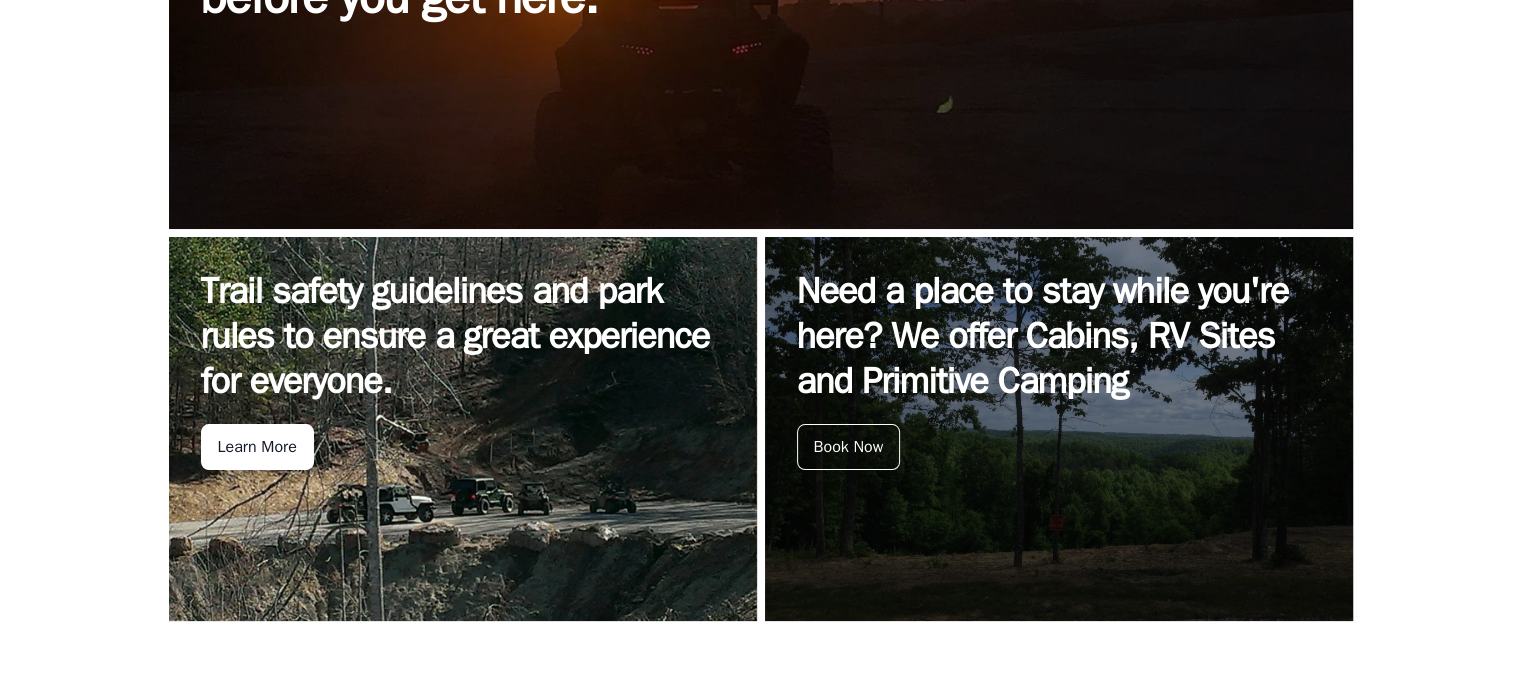 click on "Learn More" at bounding box center [257, 447] 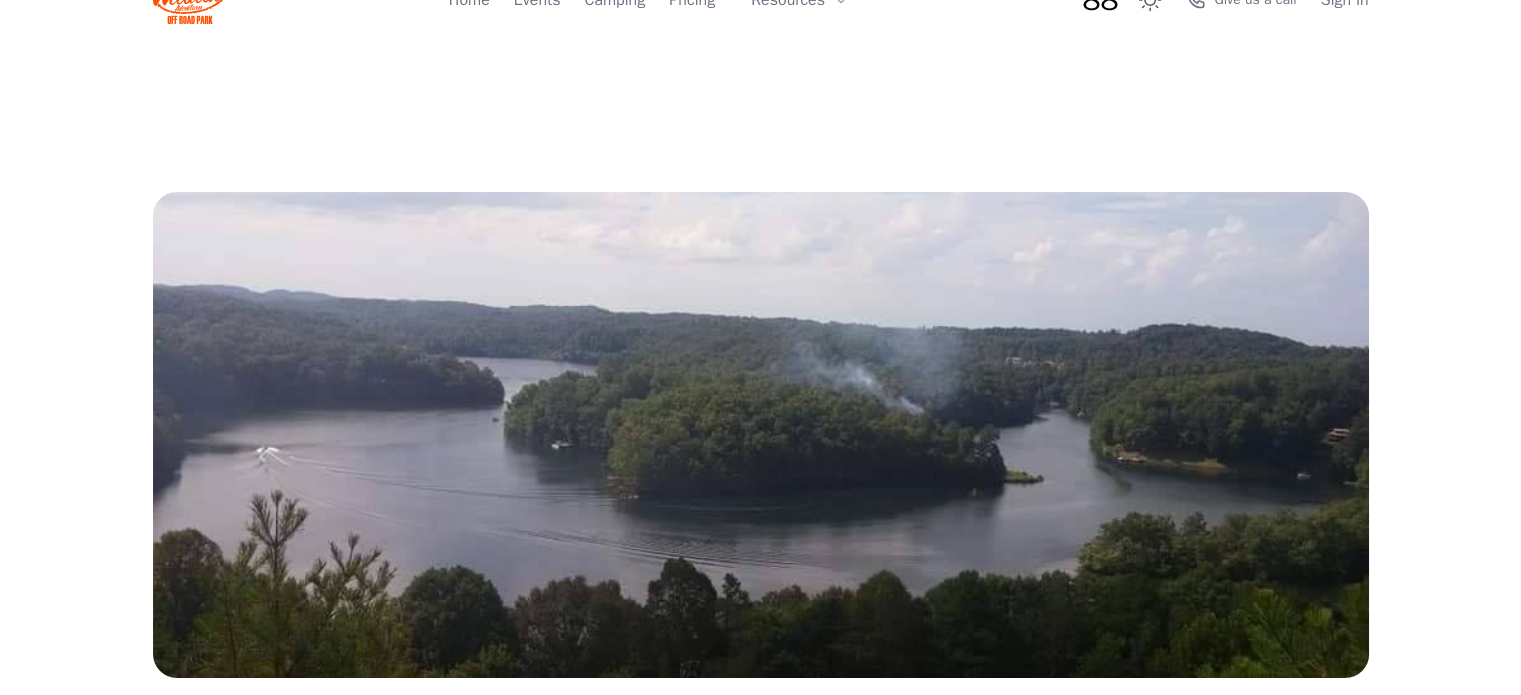 scroll, scrollTop: 0, scrollLeft: 0, axis: both 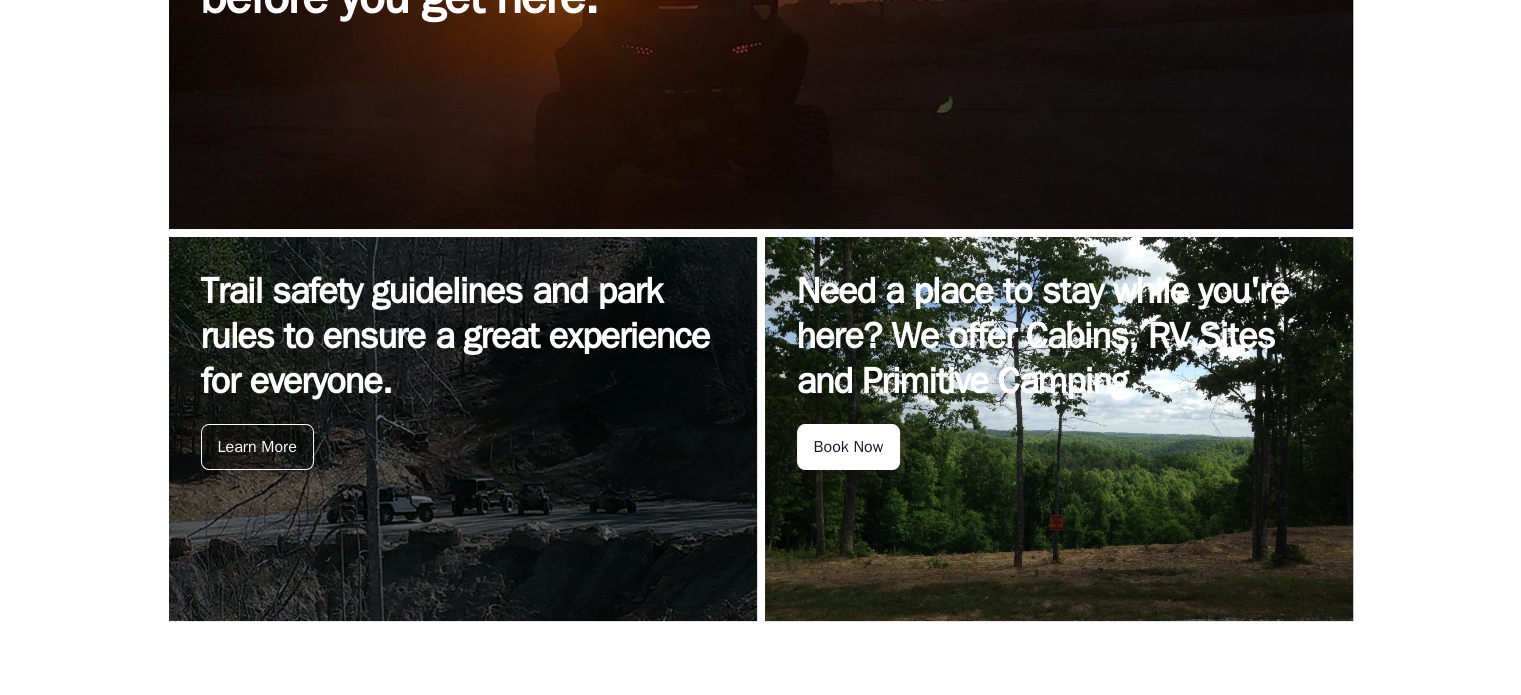 click on "Book Now" at bounding box center (849, 447) 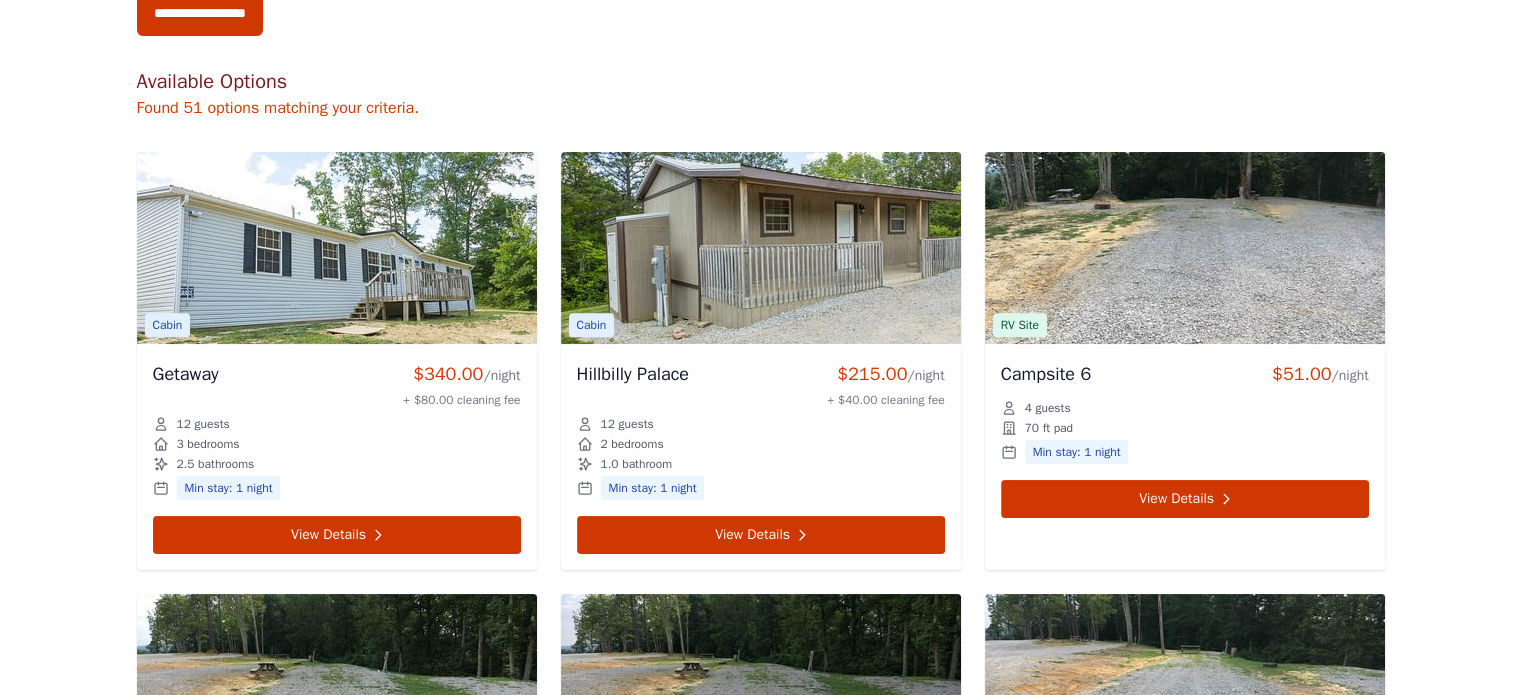 scroll, scrollTop: 0, scrollLeft: 0, axis: both 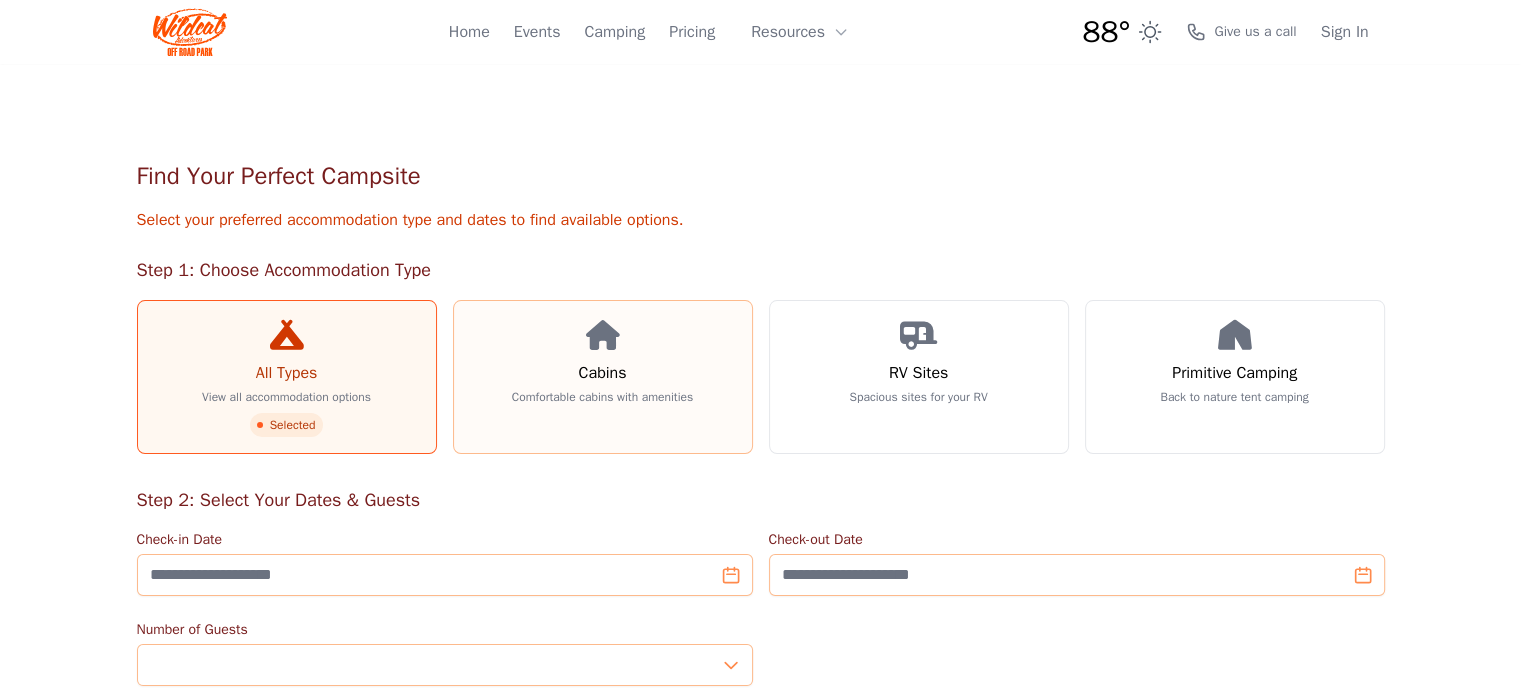 click on "Cabins
Comfortable cabins with amenities" at bounding box center [603, 377] 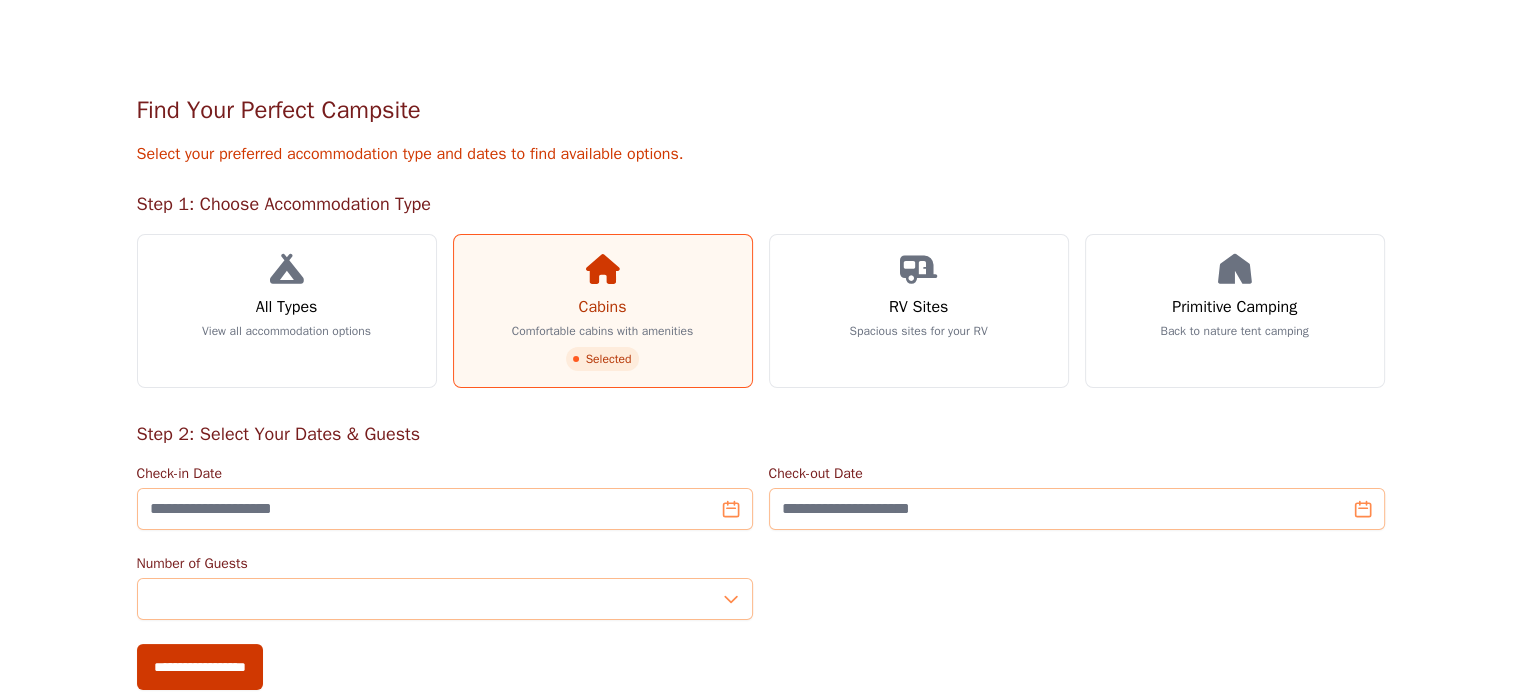 scroll, scrollTop: 0, scrollLeft: 0, axis: both 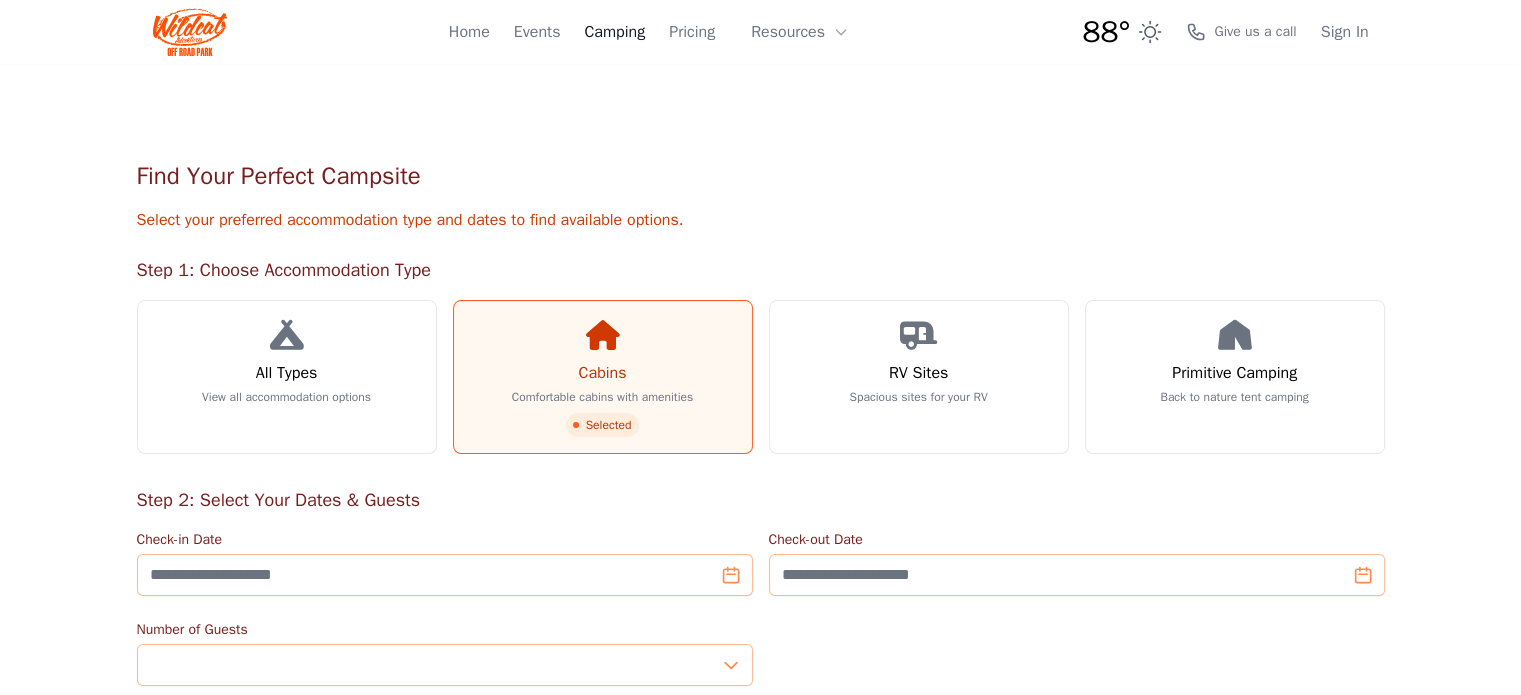 click on "Camping" at bounding box center [614, 32] 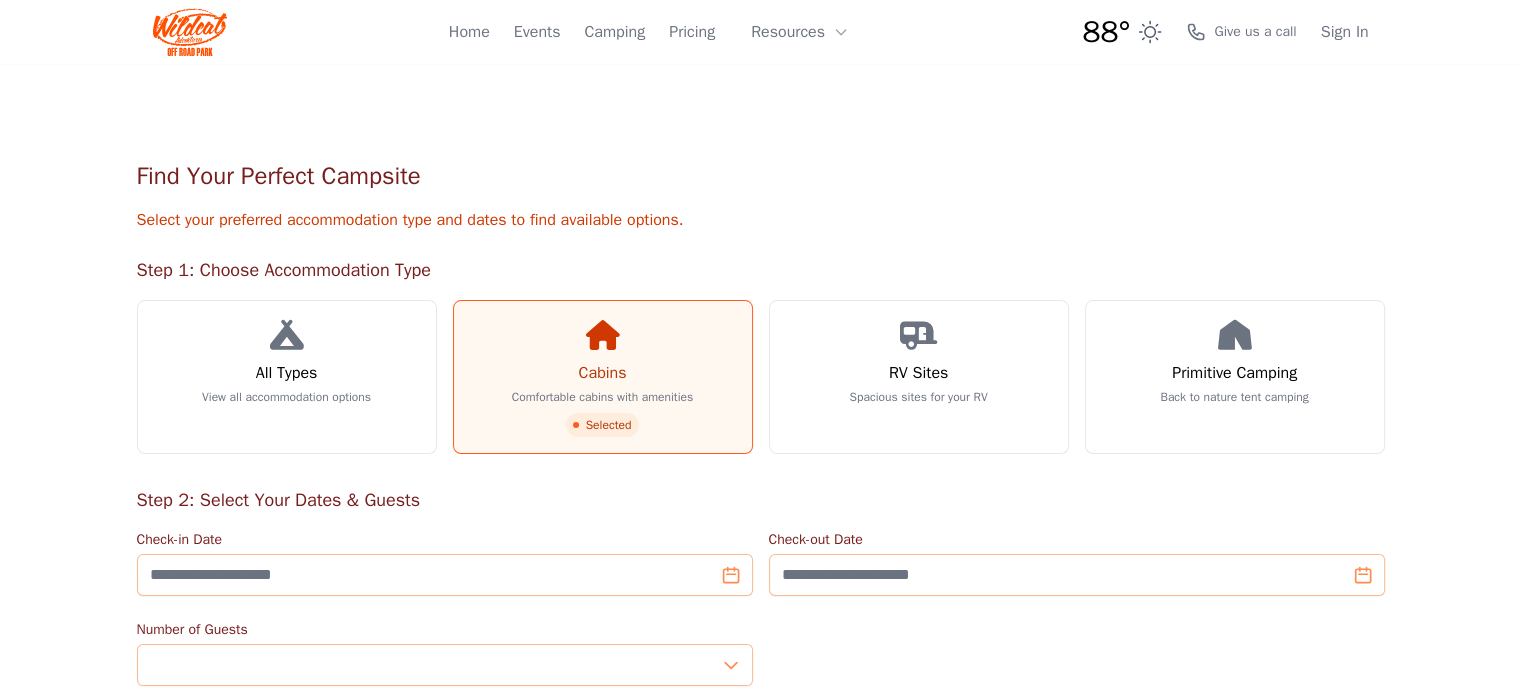 click on "Comfortable cabins with amenities" at bounding box center (602, 397) 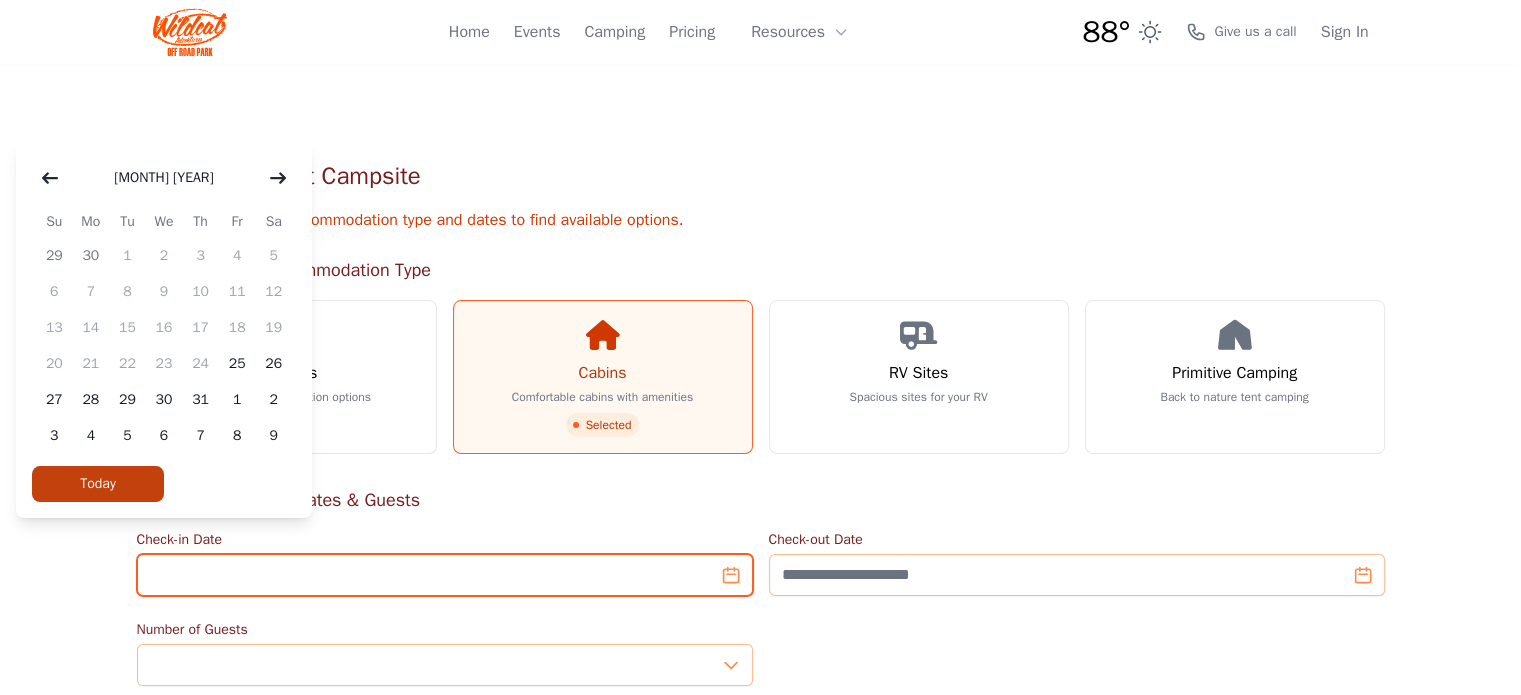 click on "Check-in Date" at bounding box center (445, 575) 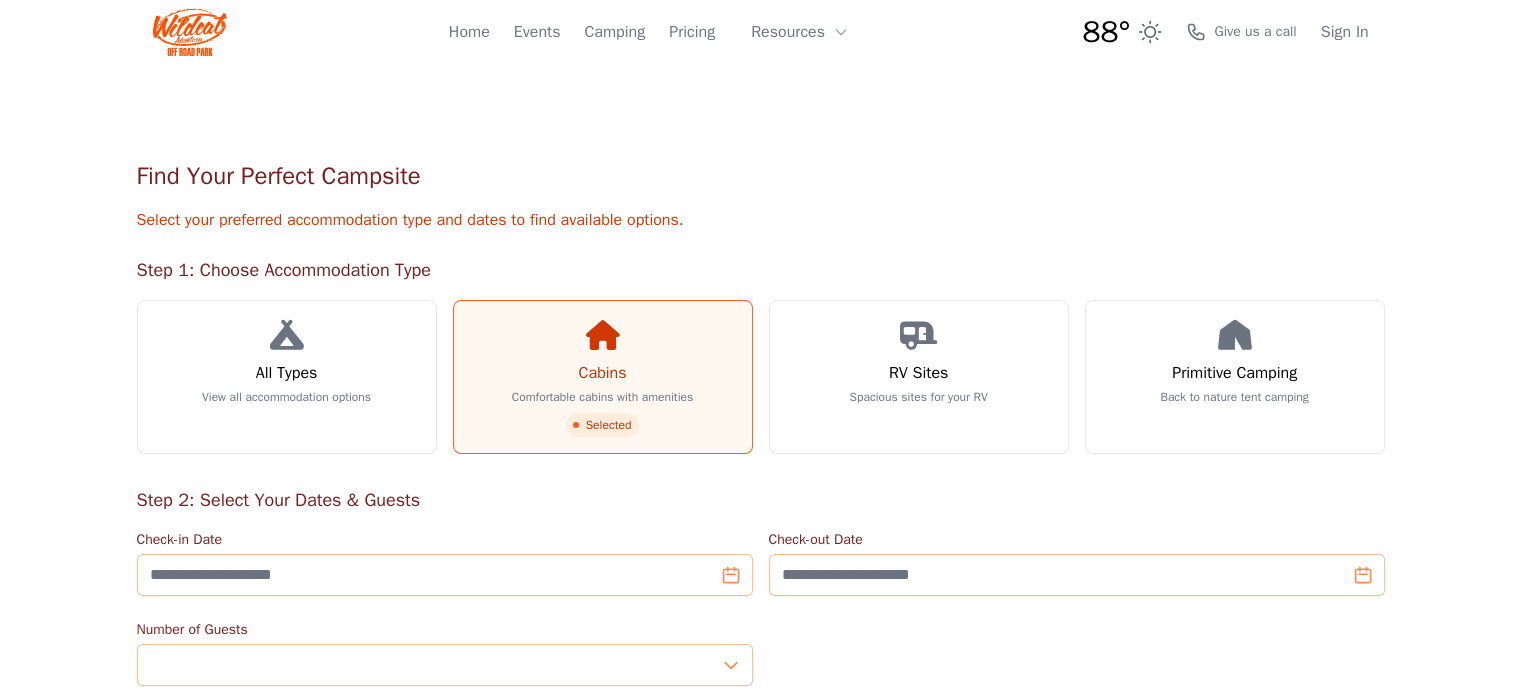 click on "Find Your Perfect Campsite
Select your preferred accommodation type and dates to find available options.
Step 1: Choose Accommodation Type
All Types
View all accommodation options
Cabins
Comfortable cabins with amenities
Selected
RV Sites
Spacious sites for your RV
Primitive Camping
Back to nature tent camping
Step 2: Select Your Dates & Guests
Check-in Date
Check-out Date *" at bounding box center [761, 595] 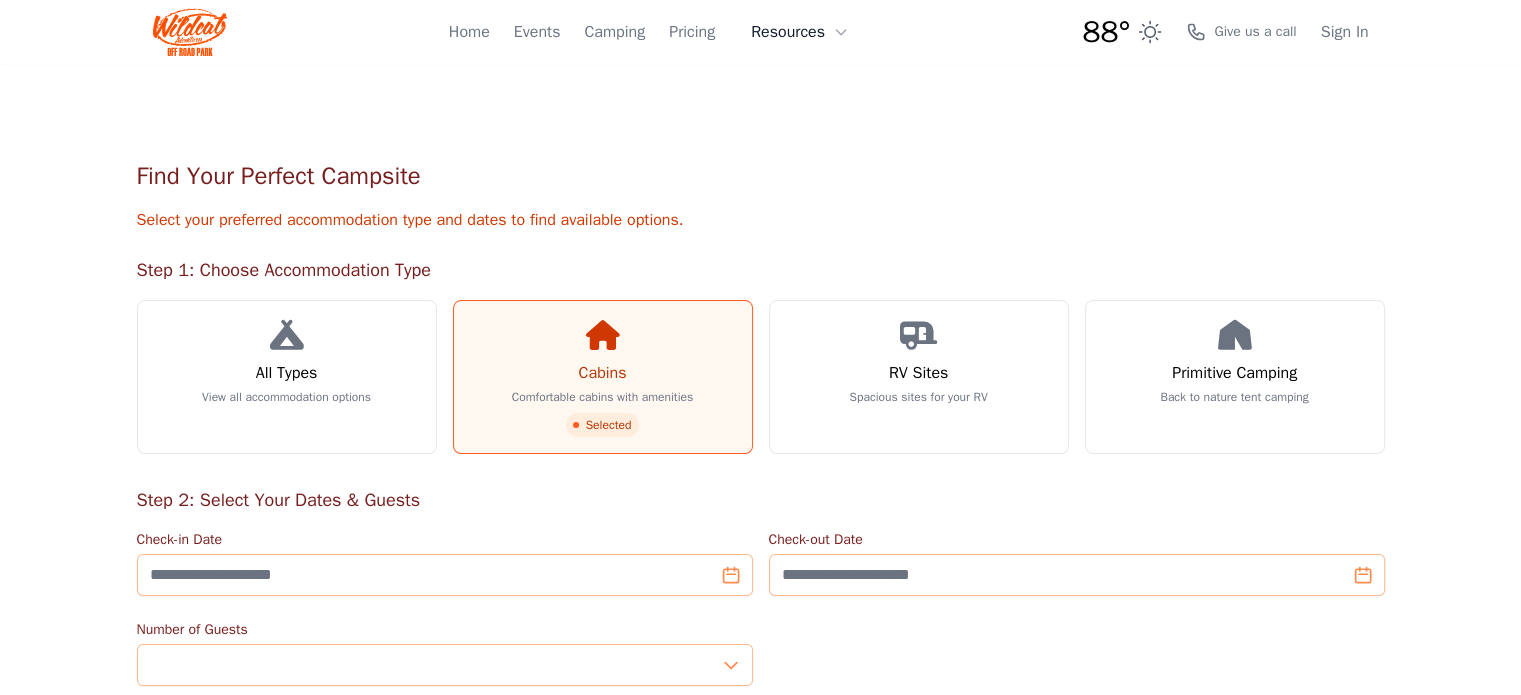 click 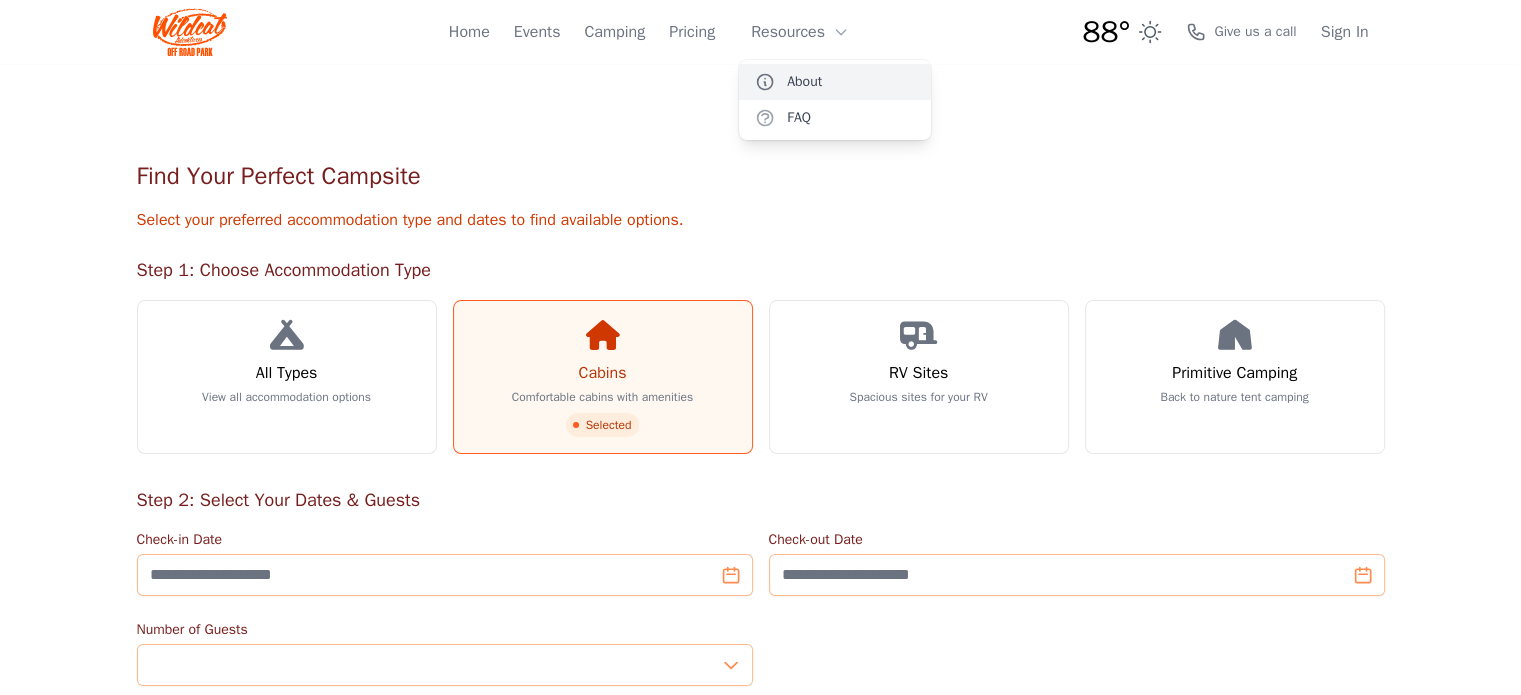 click on "About" at bounding box center (835, 82) 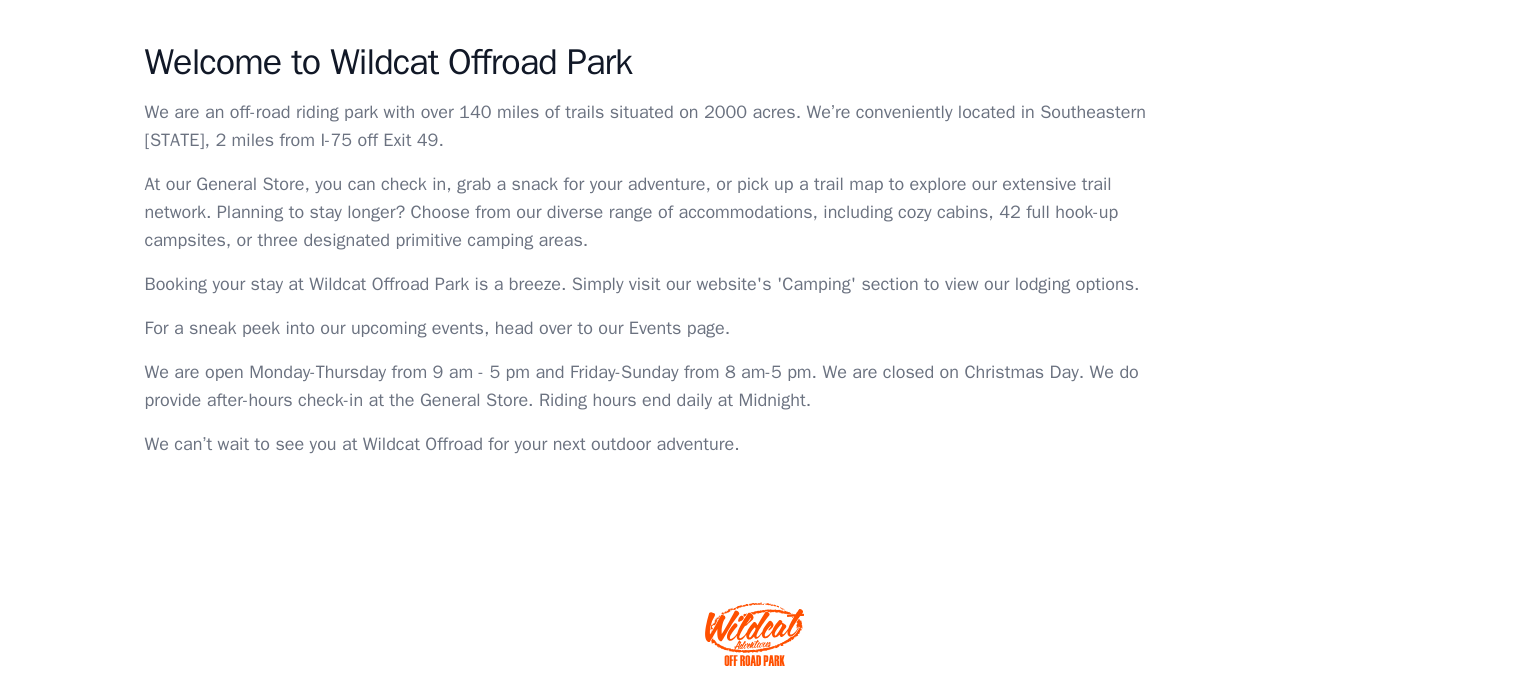 scroll, scrollTop: 791, scrollLeft: 0, axis: vertical 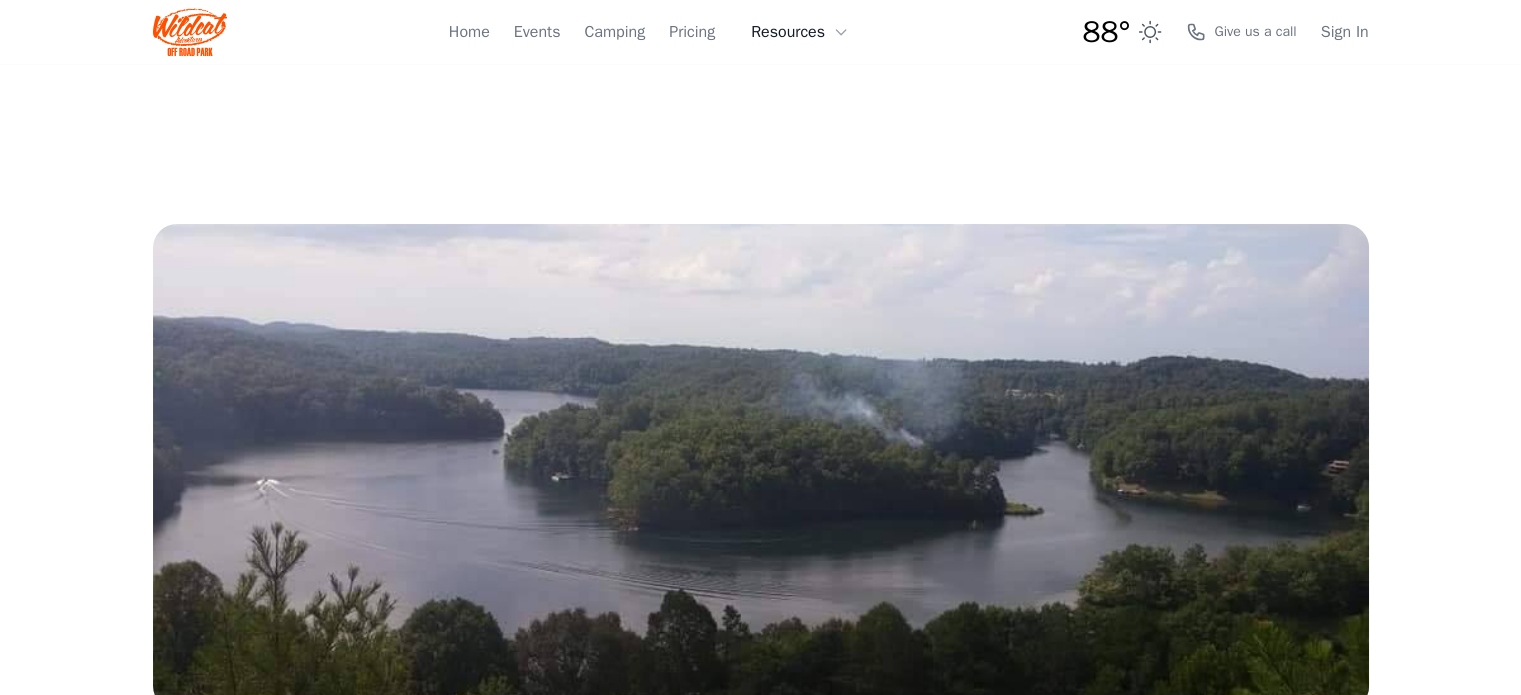 click 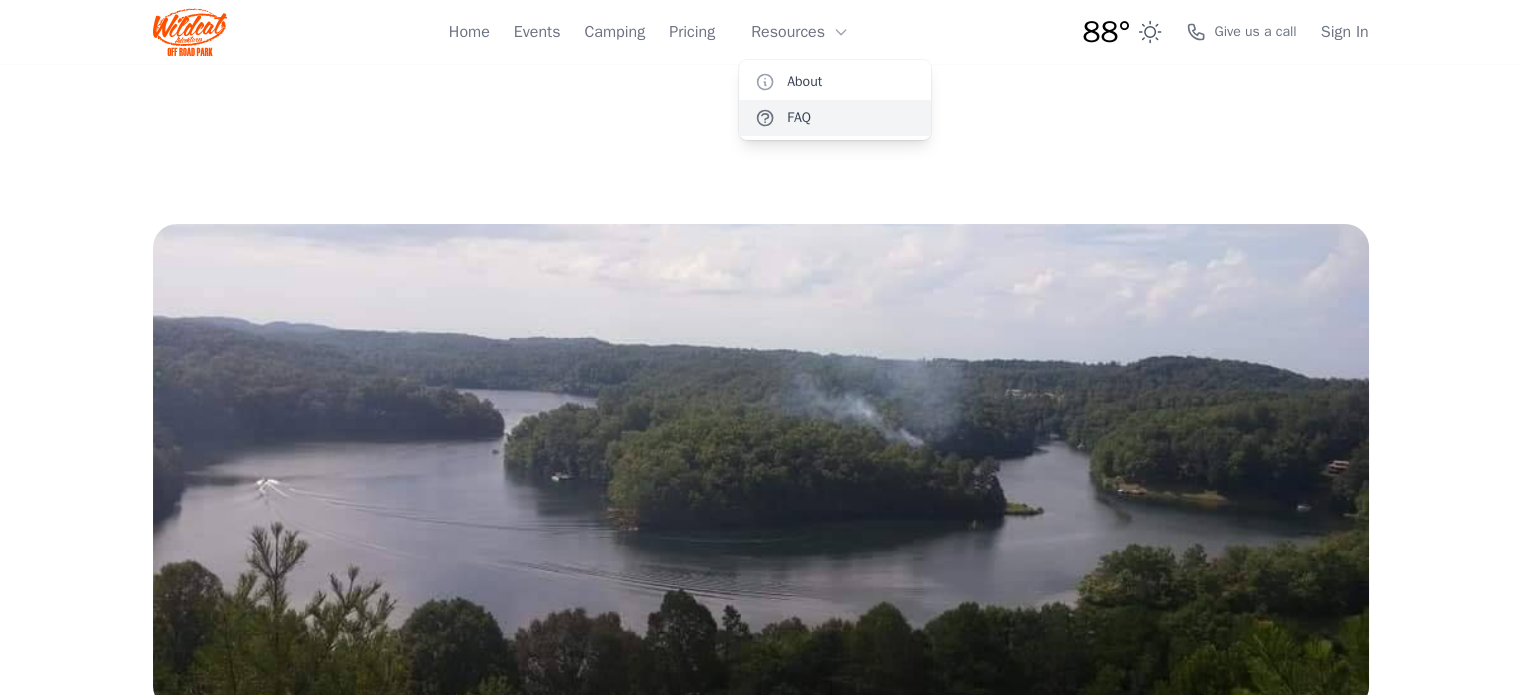click on "FAQ" at bounding box center [835, 118] 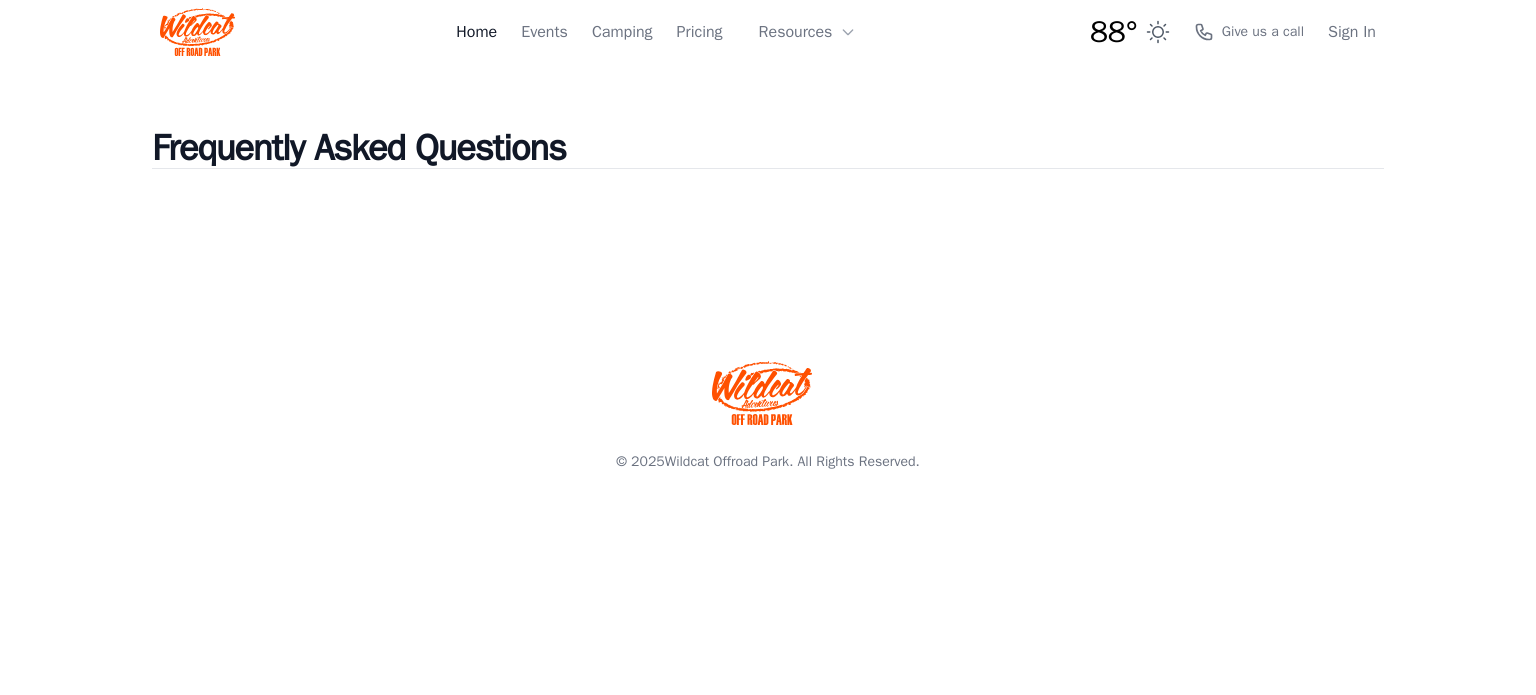click on "Home" at bounding box center [476, 32] 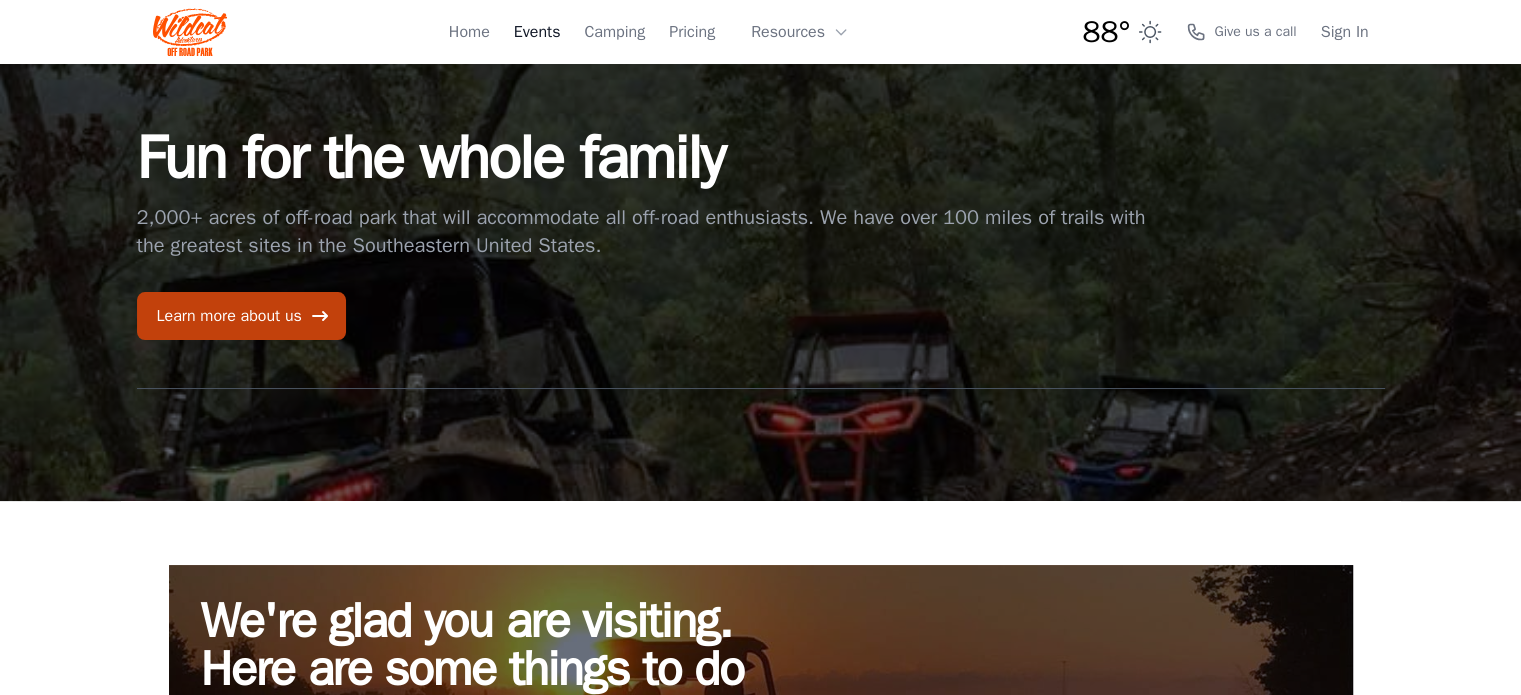 click on "Events" at bounding box center [537, 32] 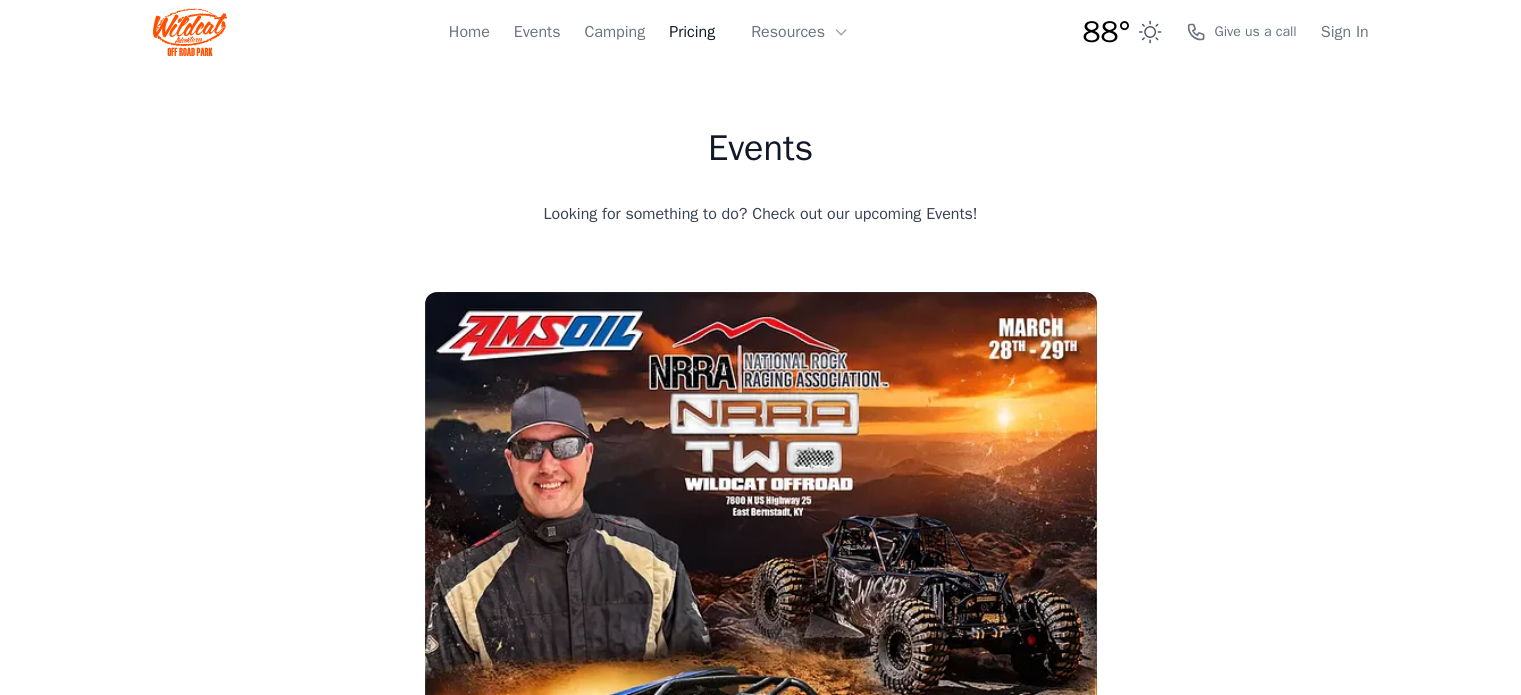 click on "Pricing" at bounding box center (692, 32) 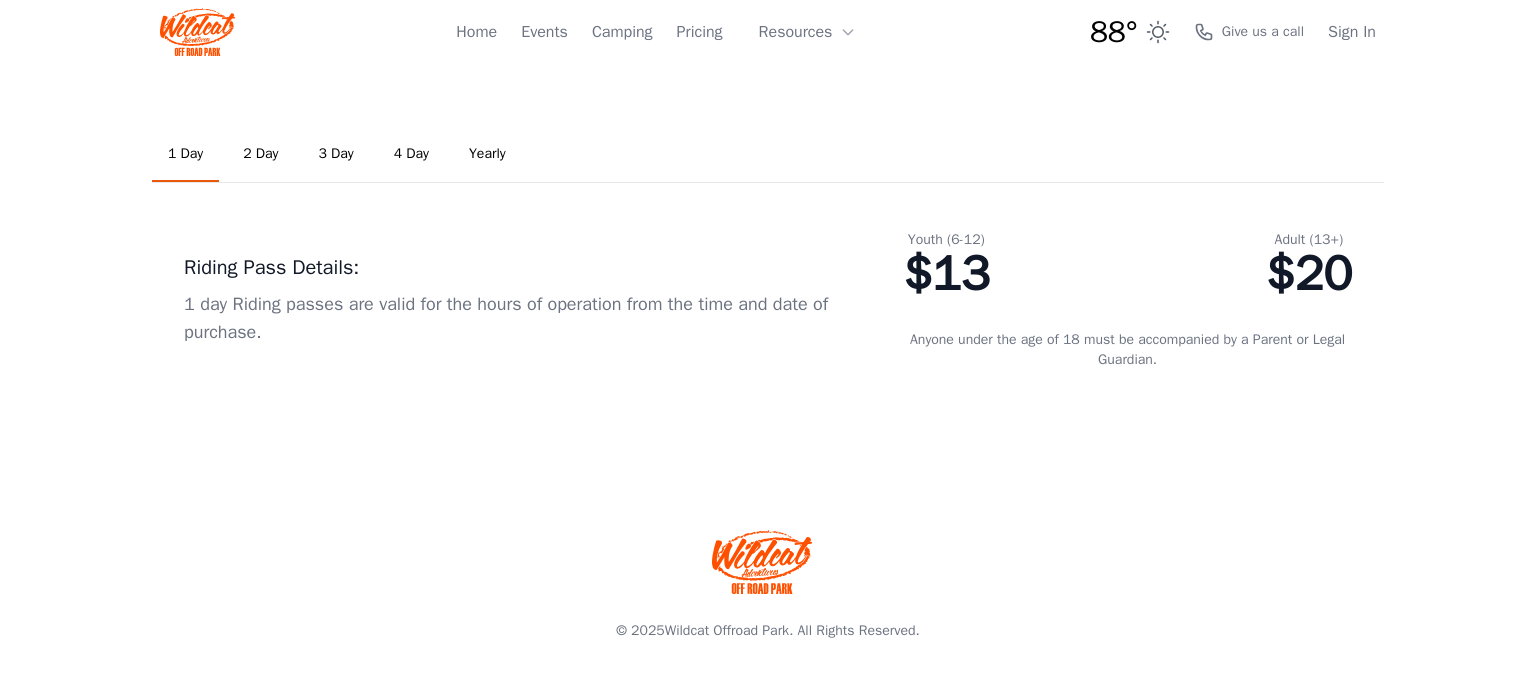 click on "[TEMP]
7-Day Forecast
Sun
[TEMP]
[TEMP]
Mon
[TEMP]
[TEMP]
Tue
[TEMP]
[TEMP]
Wed
[TEMP]
[TEMP]
Thu
[TEMP]
[TEMP]
Fri [TEMP] [TEMP]" at bounding box center (768, 341) 